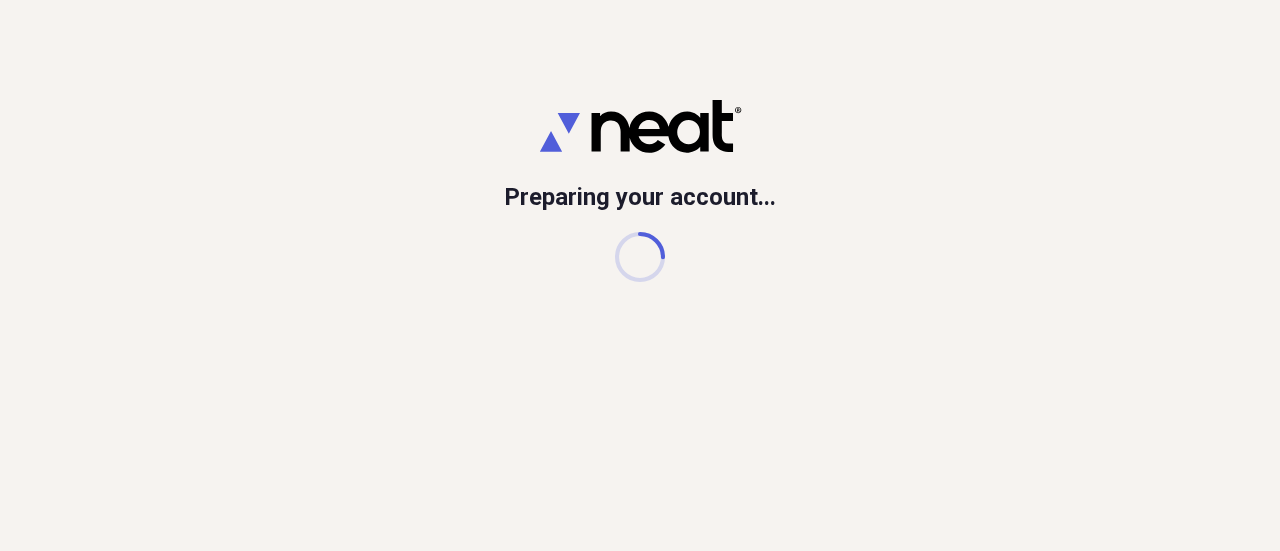 scroll, scrollTop: 0, scrollLeft: 0, axis: both 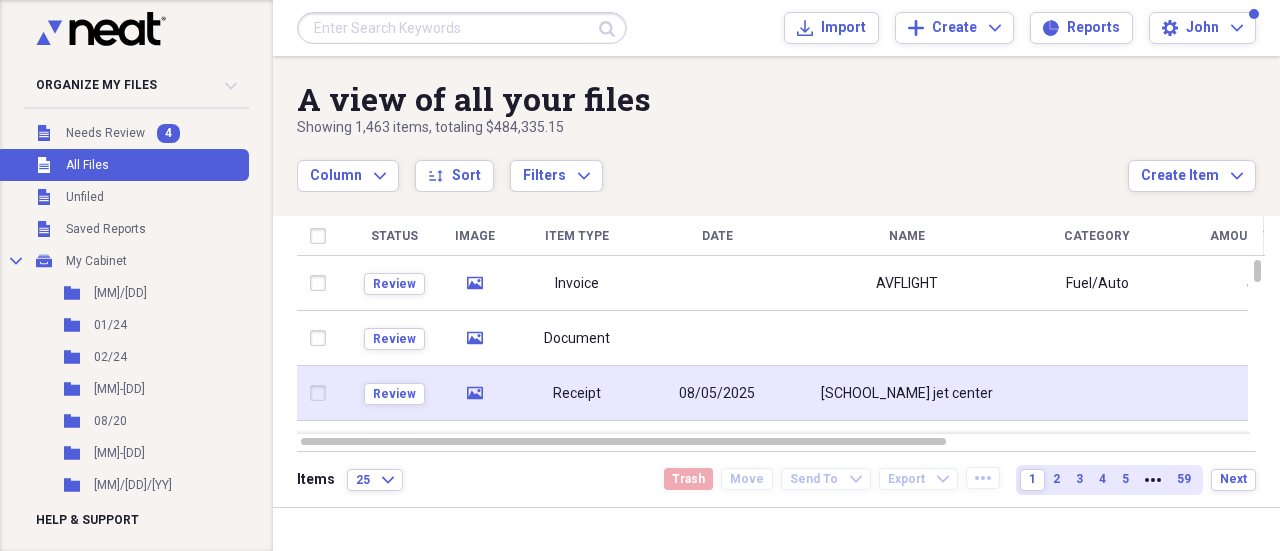 click on "[SCHOOL_NAME] jet center" at bounding box center (907, 393) 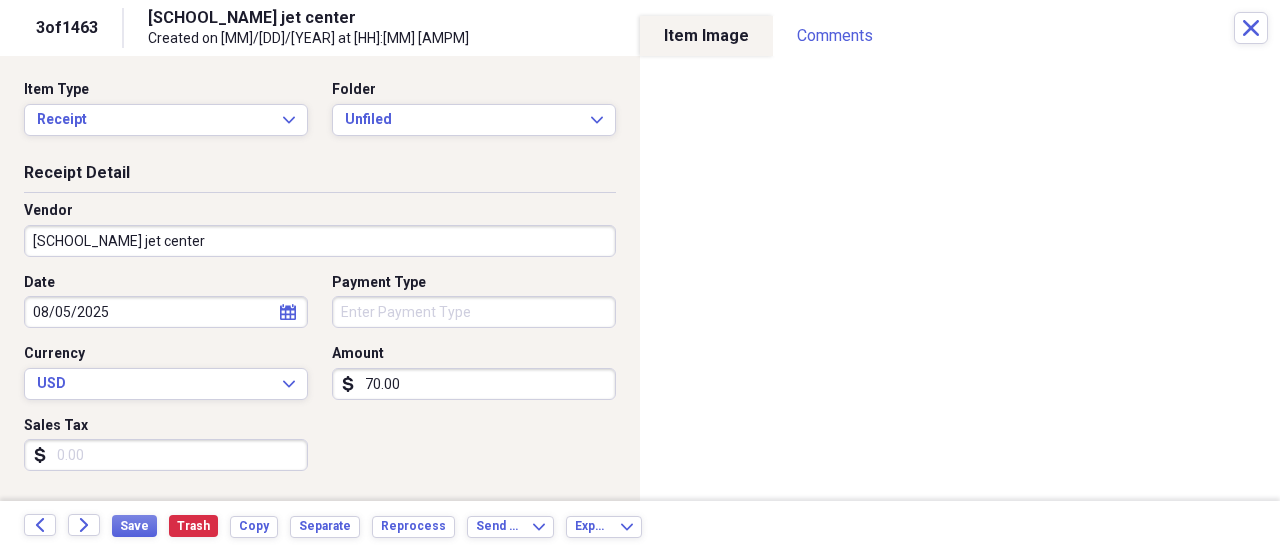 click on "[LOCATION] [LOCATION] [COMPANY]" at bounding box center [320, 241] 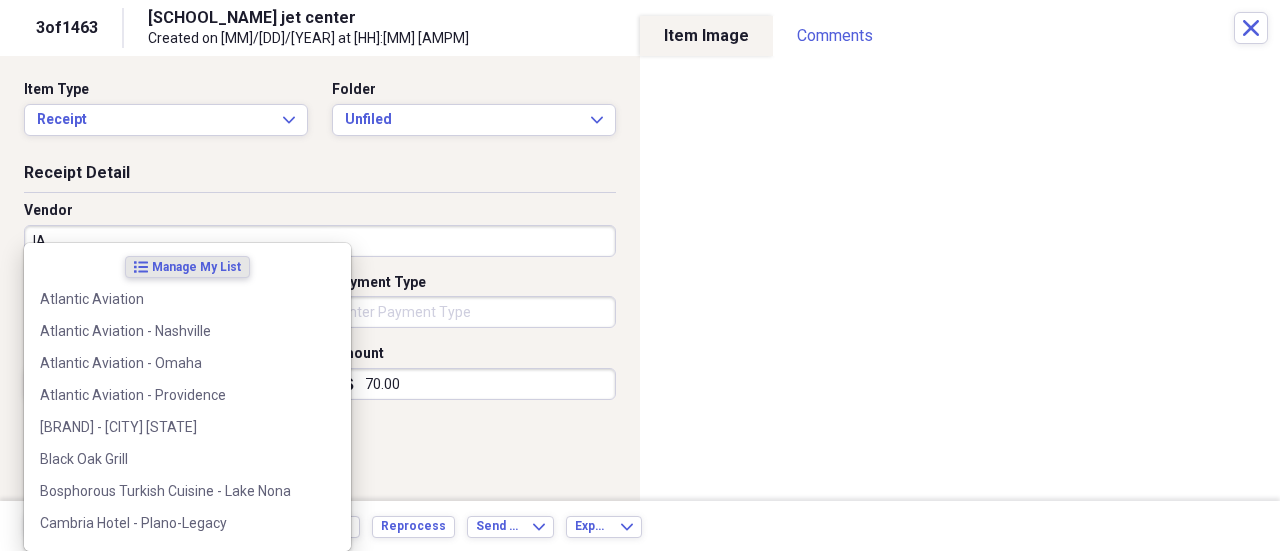 type on "l" 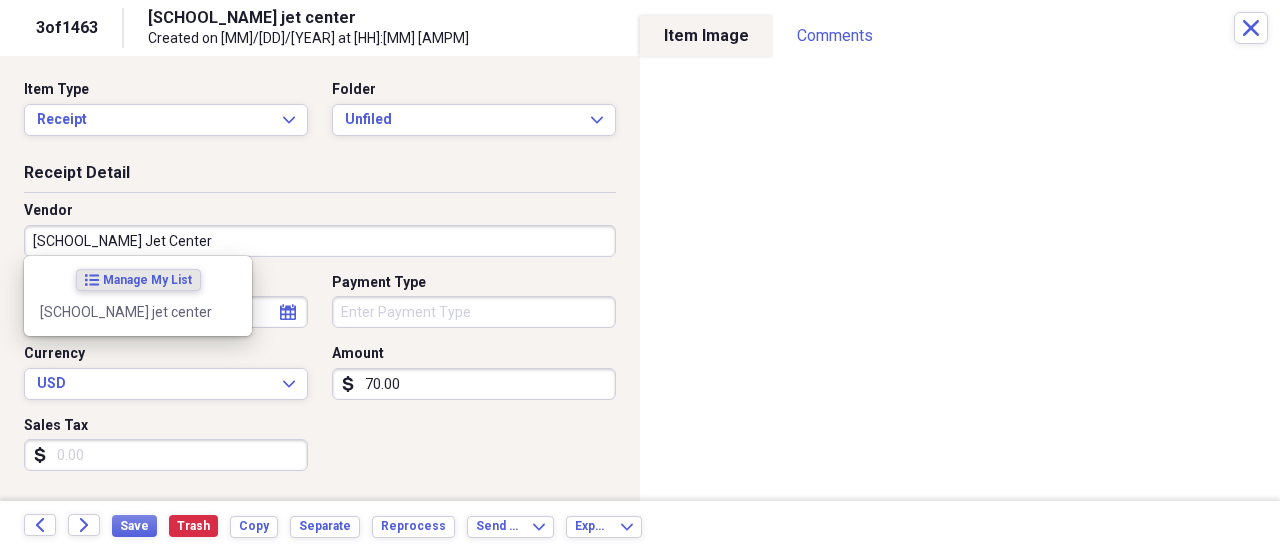 type on "[LOCATION] [LOCATION] [COMPANY]" 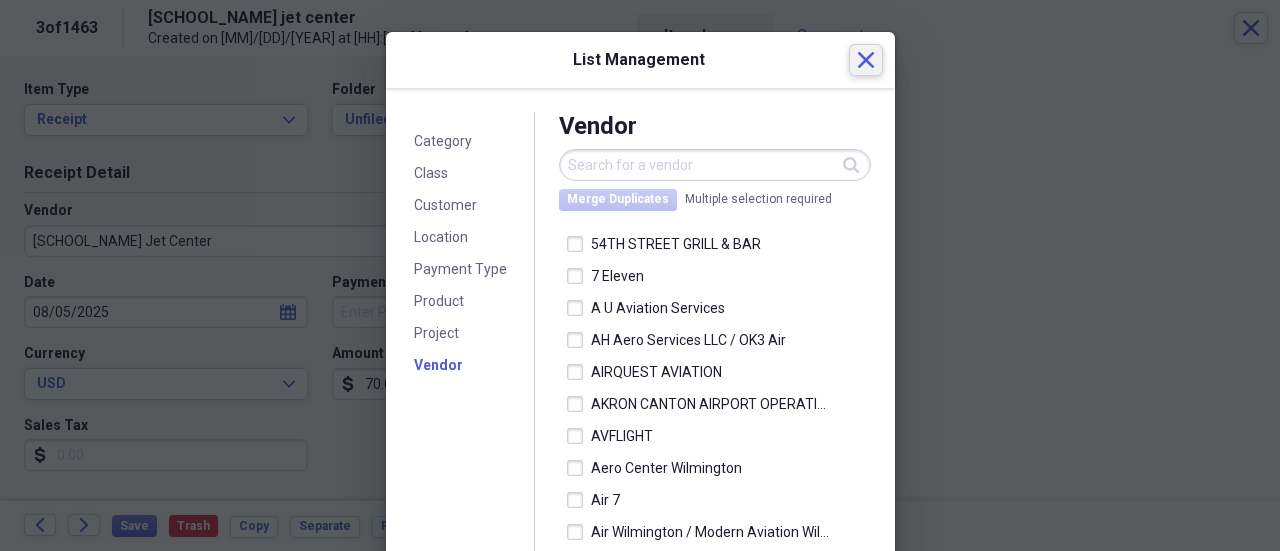 click 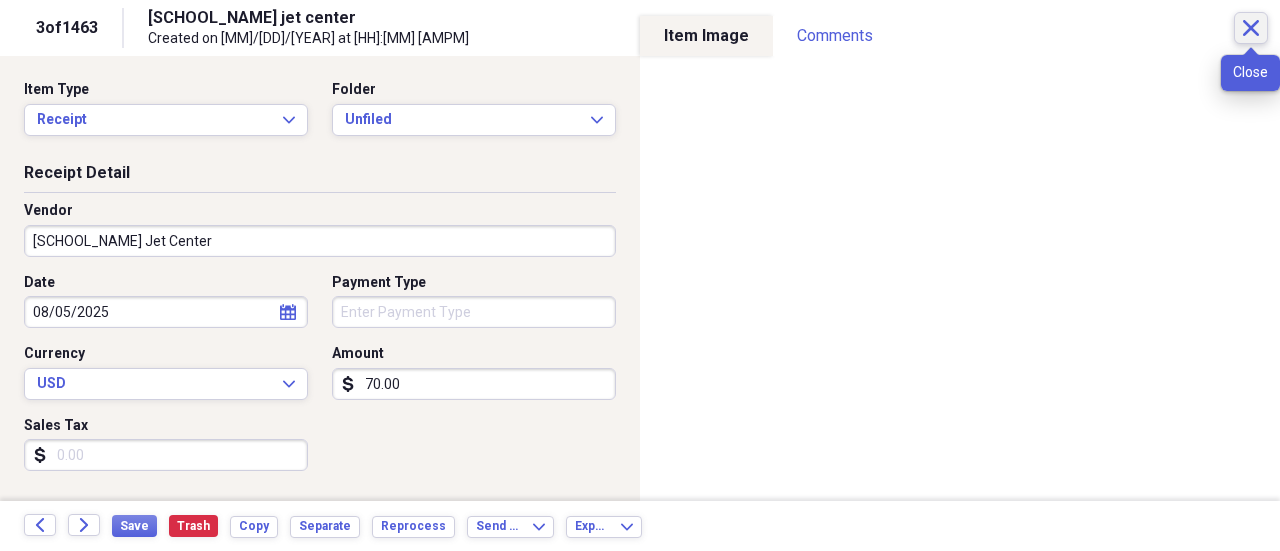 click on "Close" 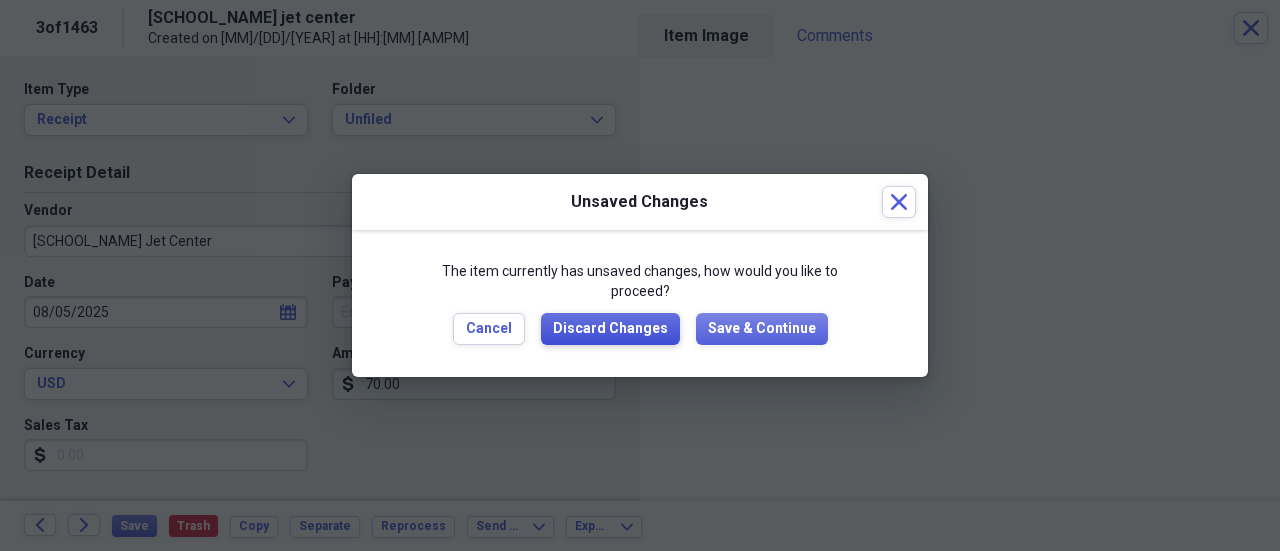 click on "Discard Changes" at bounding box center [610, 329] 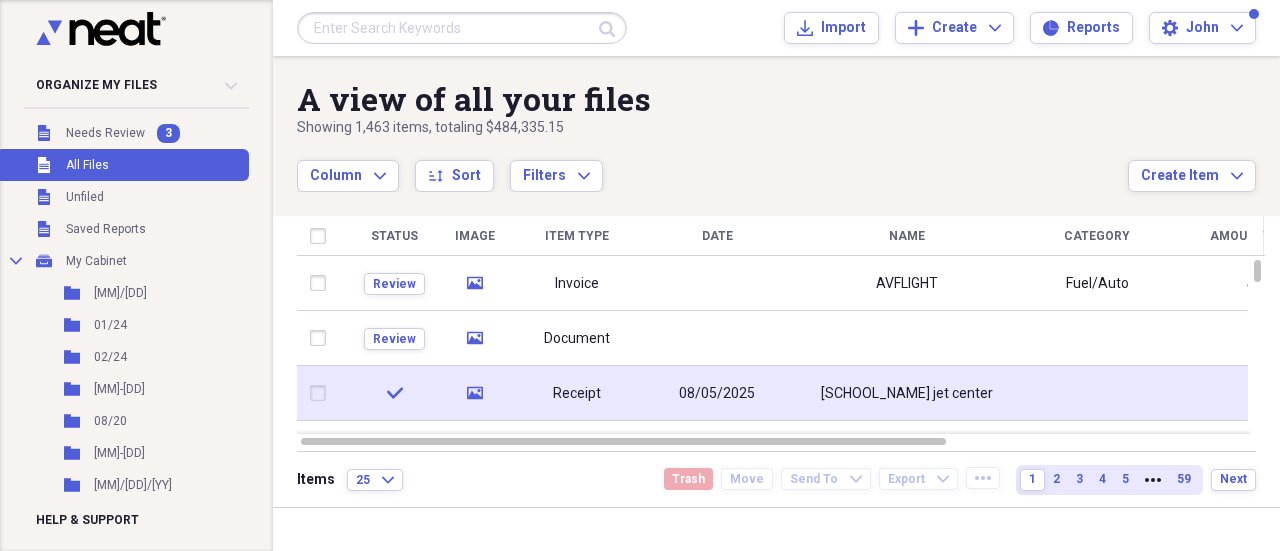 click at bounding box center [322, 393] 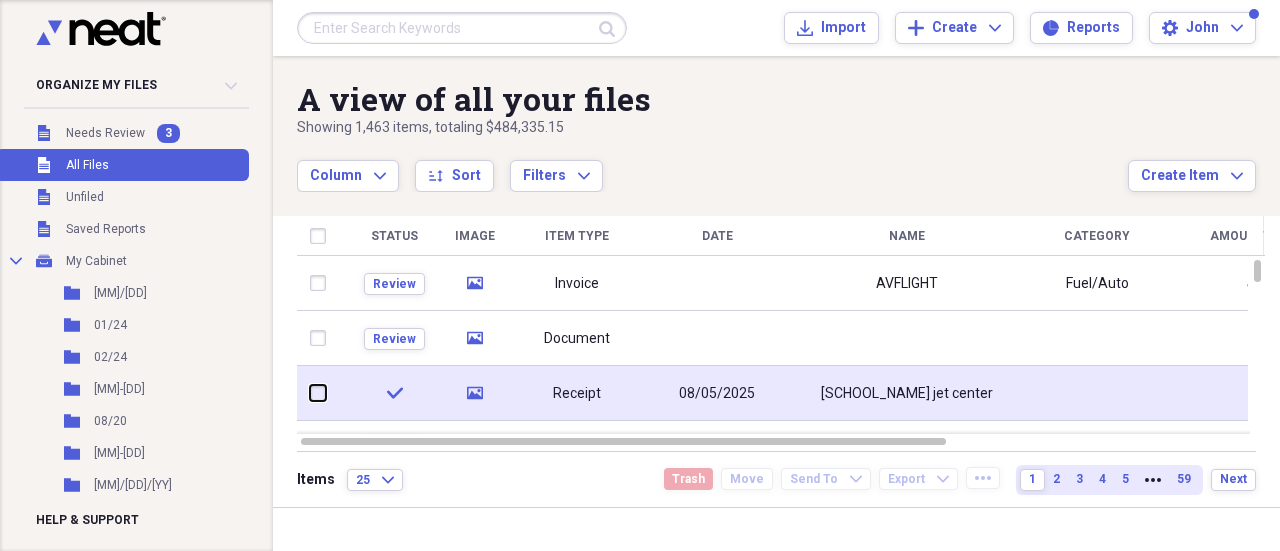 click at bounding box center [310, 393] 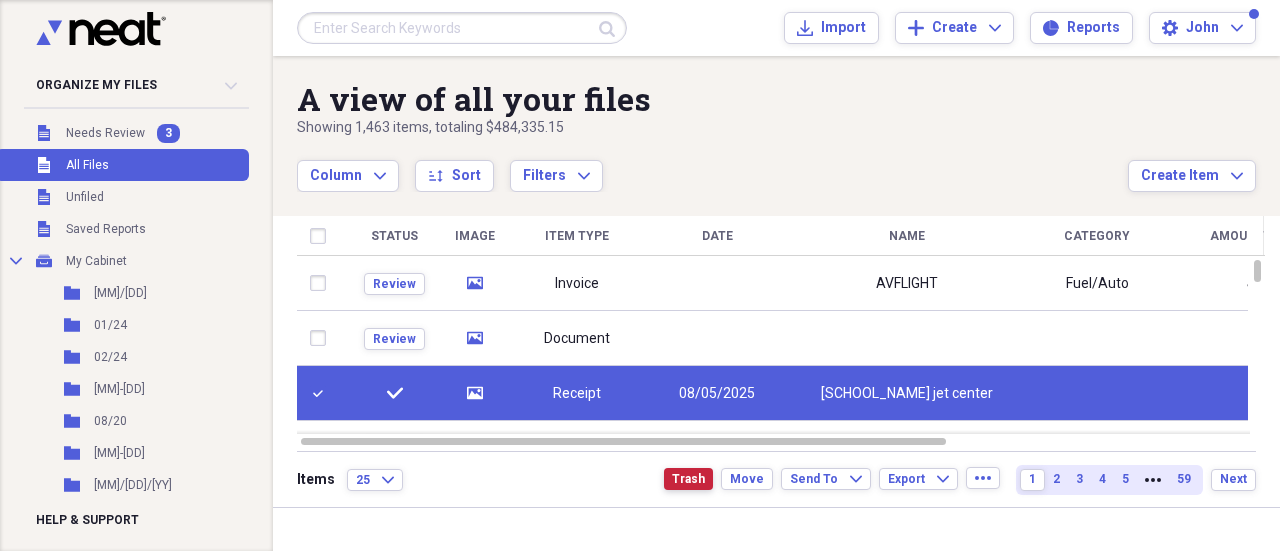 click on "Trash" at bounding box center (688, 479) 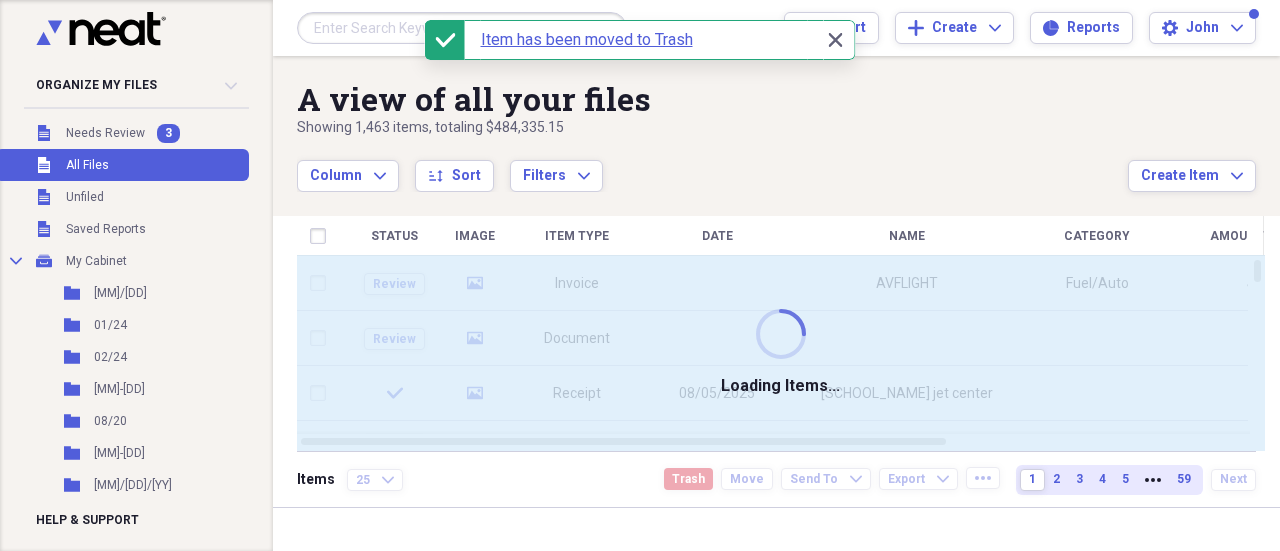 checkbox on "false" 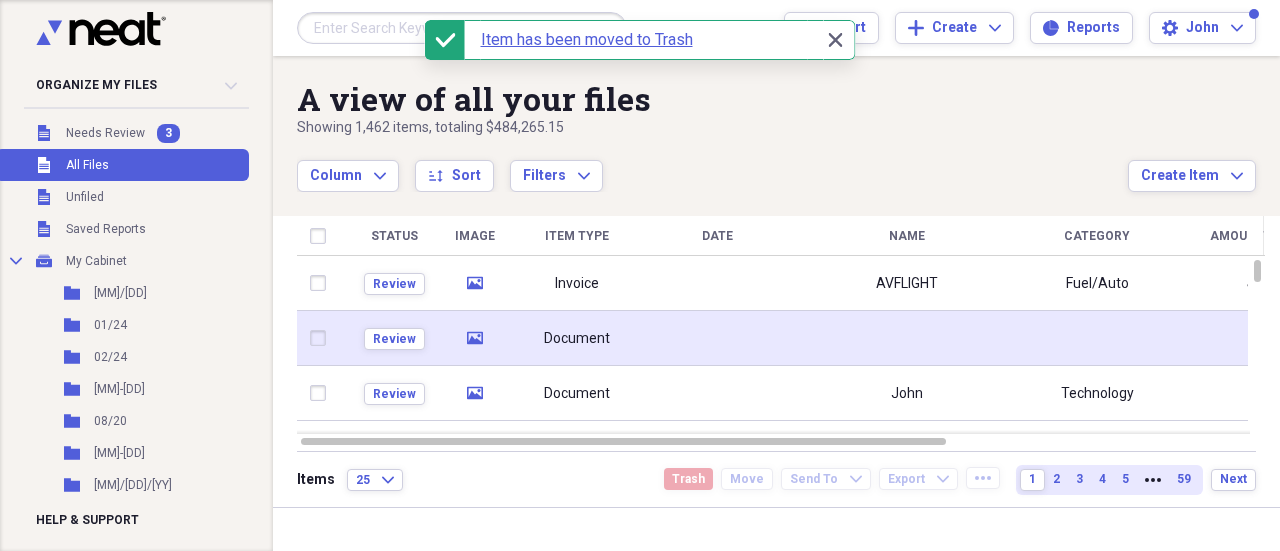 click on "Document" at bounding box center [577, 338] 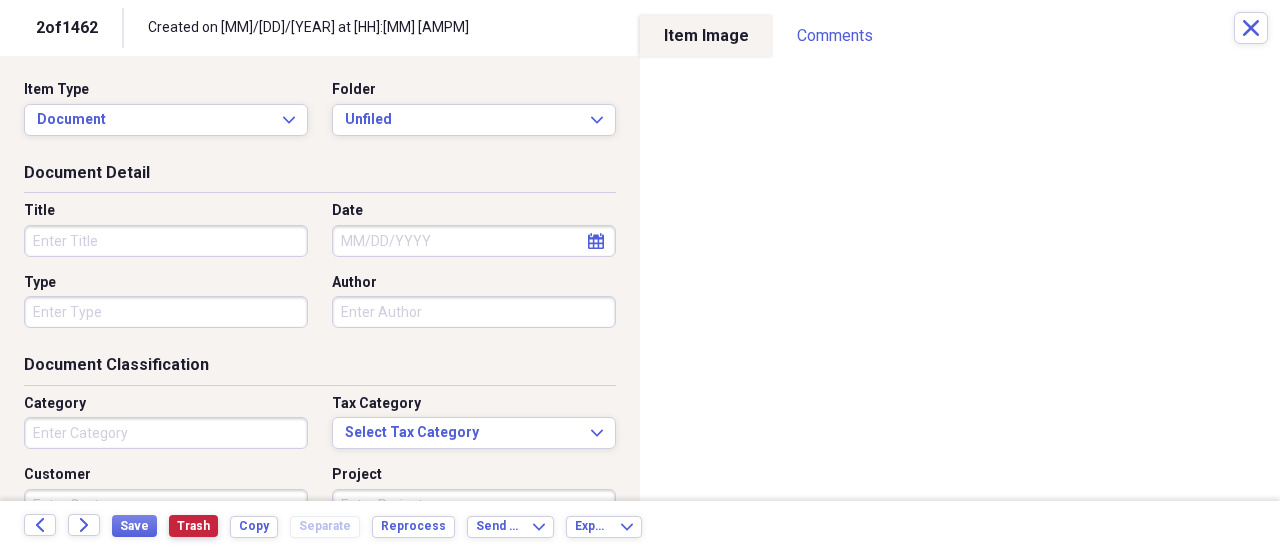 click on "Trash" at bounding box center (193, 526) 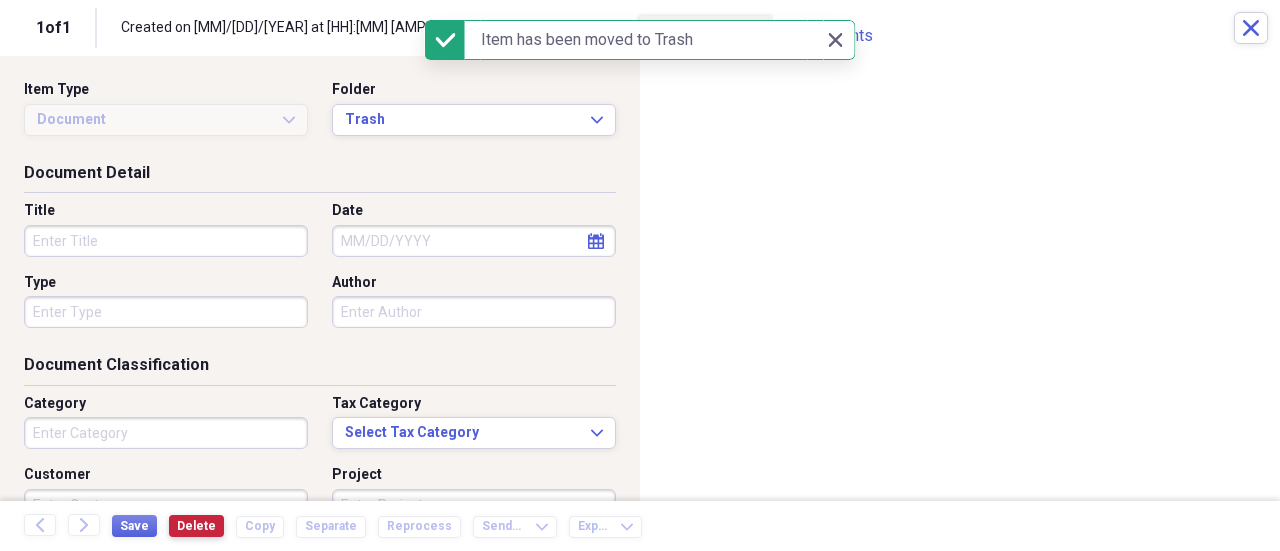 click on "Delete" at bounding box center (196, 526) 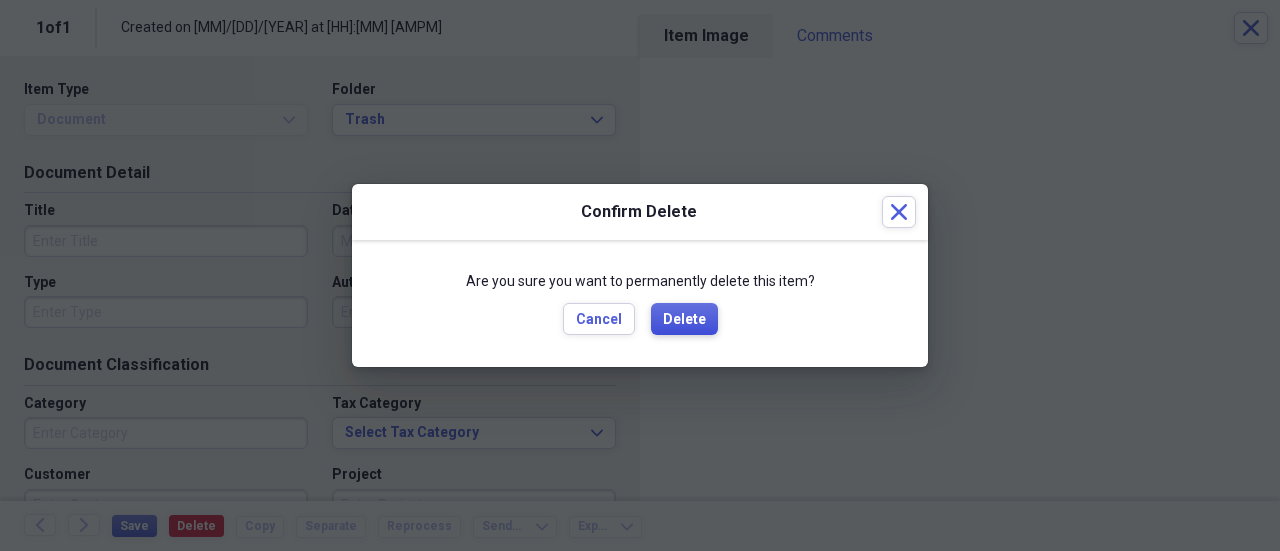 click on "Delete" at bounding box center [684, 320] 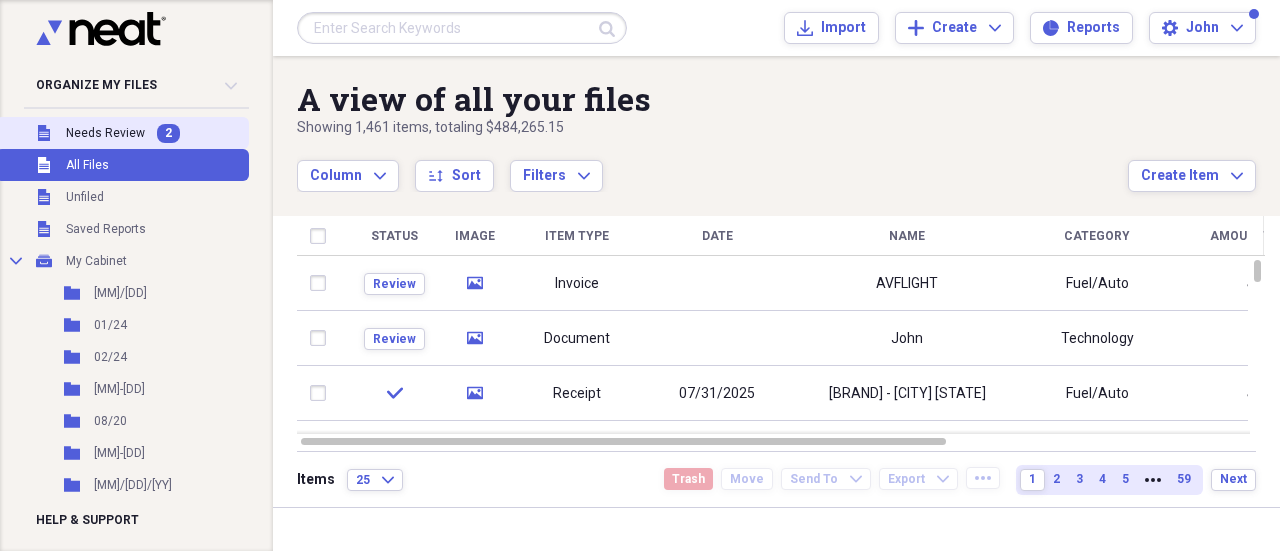 click on "Needs Review" at bounding box center (105, 133) 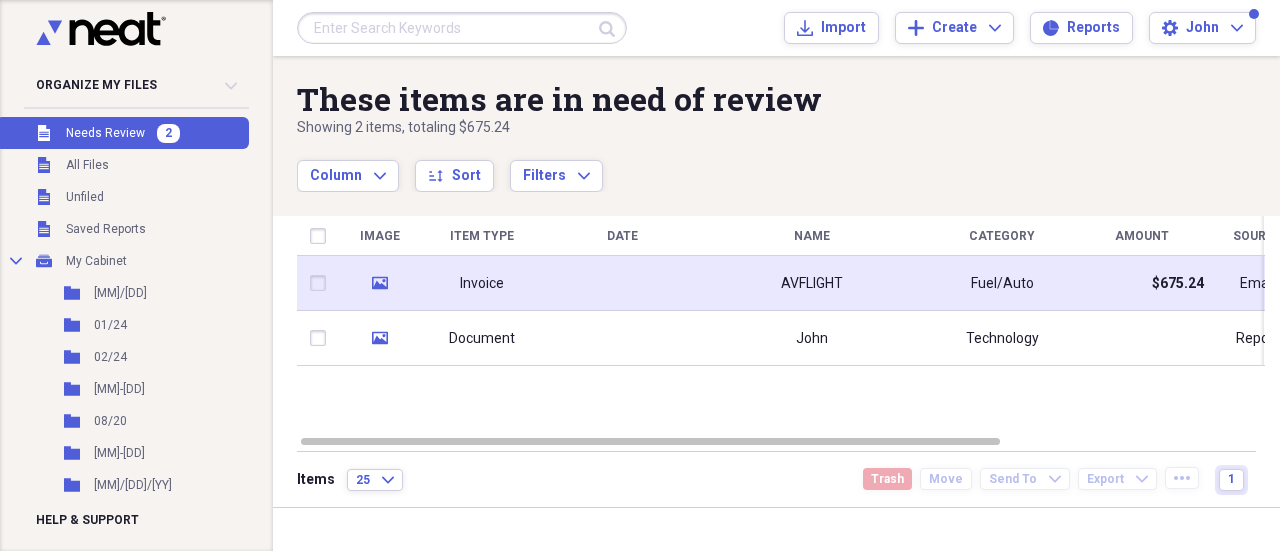 click at bounding box center (622, 283) 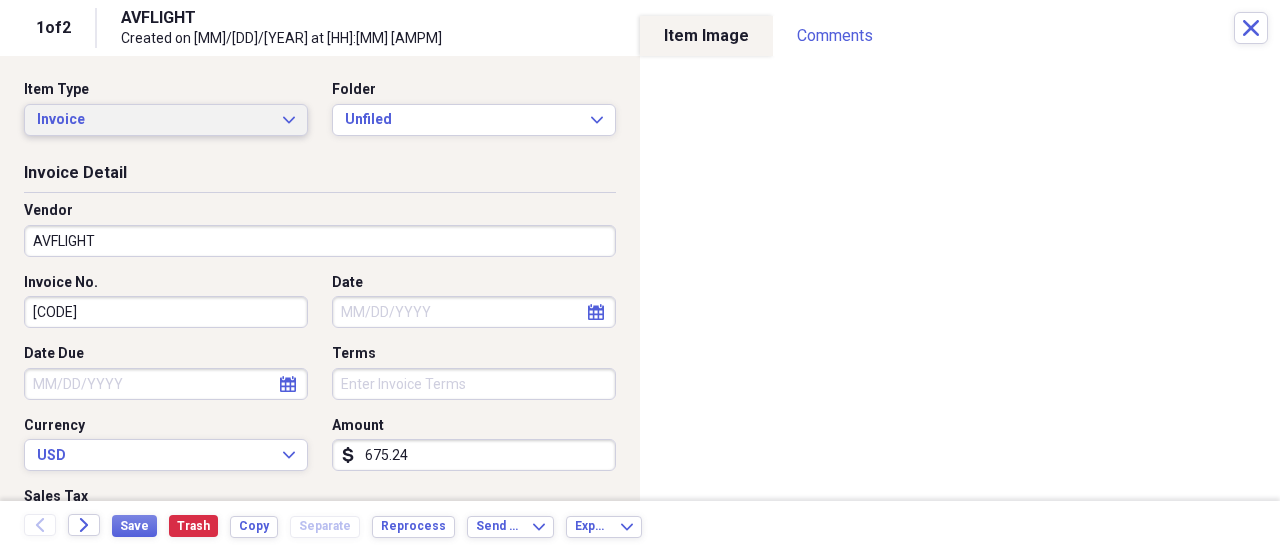 click on "Invoice" at bounding box center [154, 120] 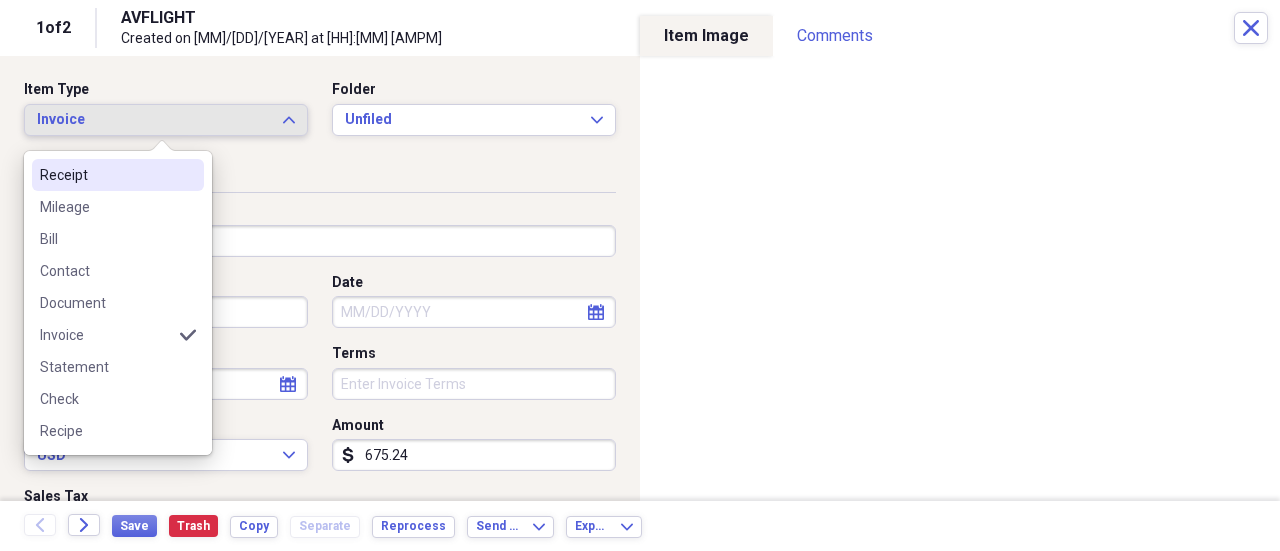 click on "Receipt" at bounding box center [106, 175] 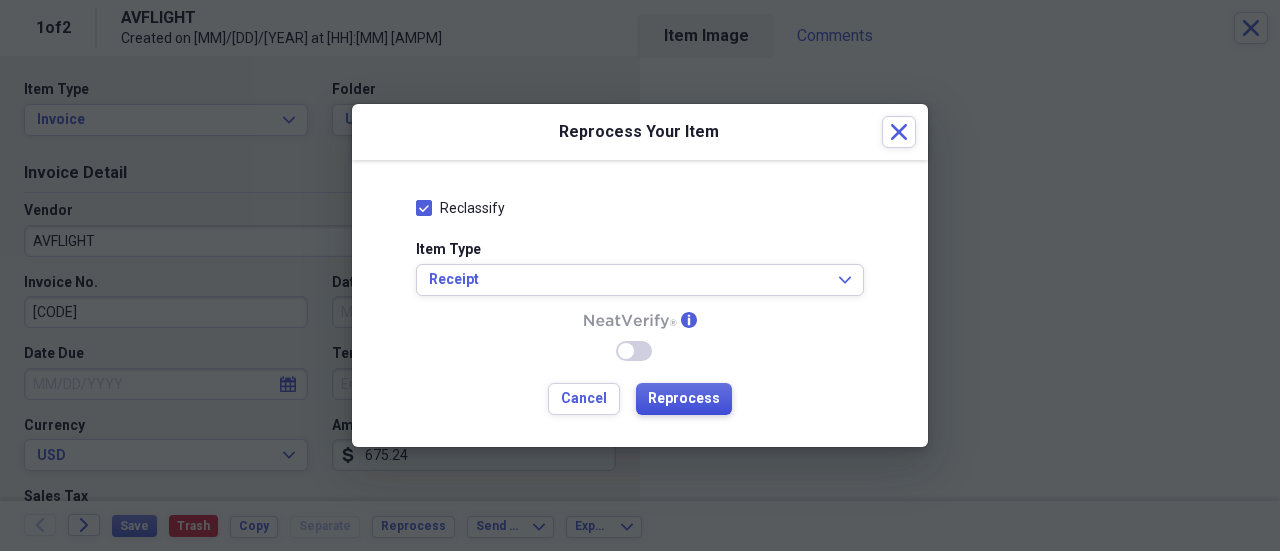 click on "Reprocess" at bounding box center (684, 399) 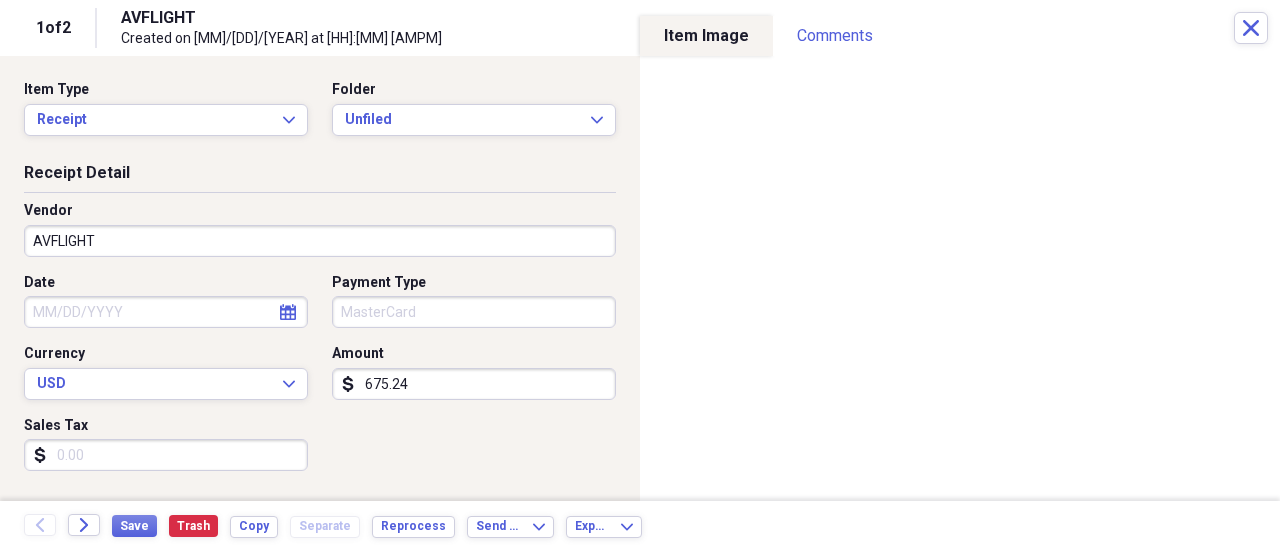 type on "08/05/2025" 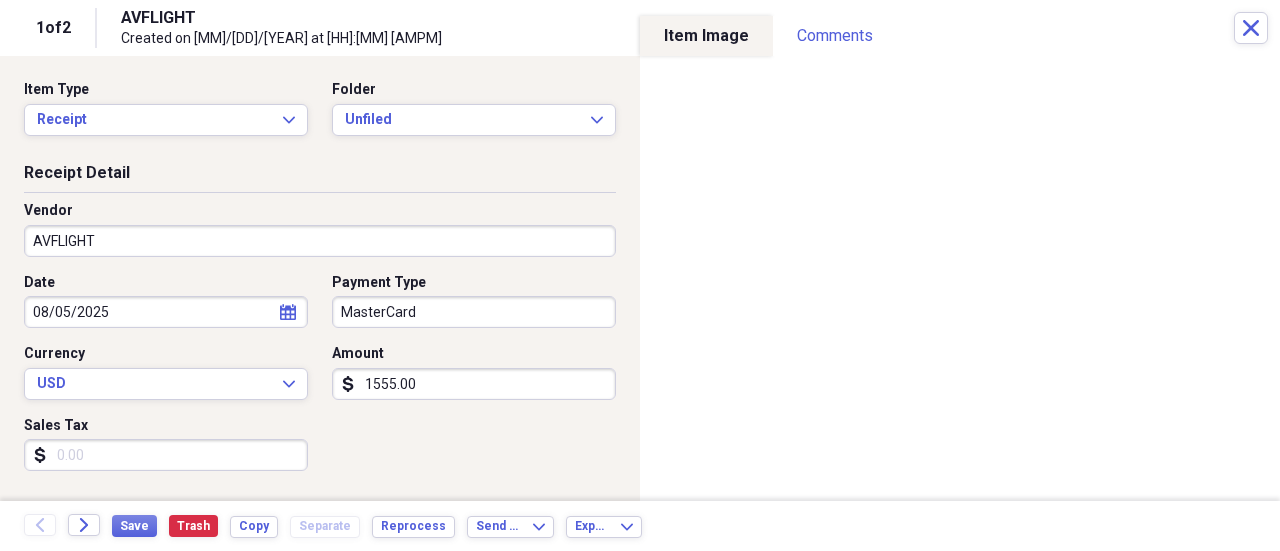 click on "AVFLIGHT" at bounding box center [320, 241] 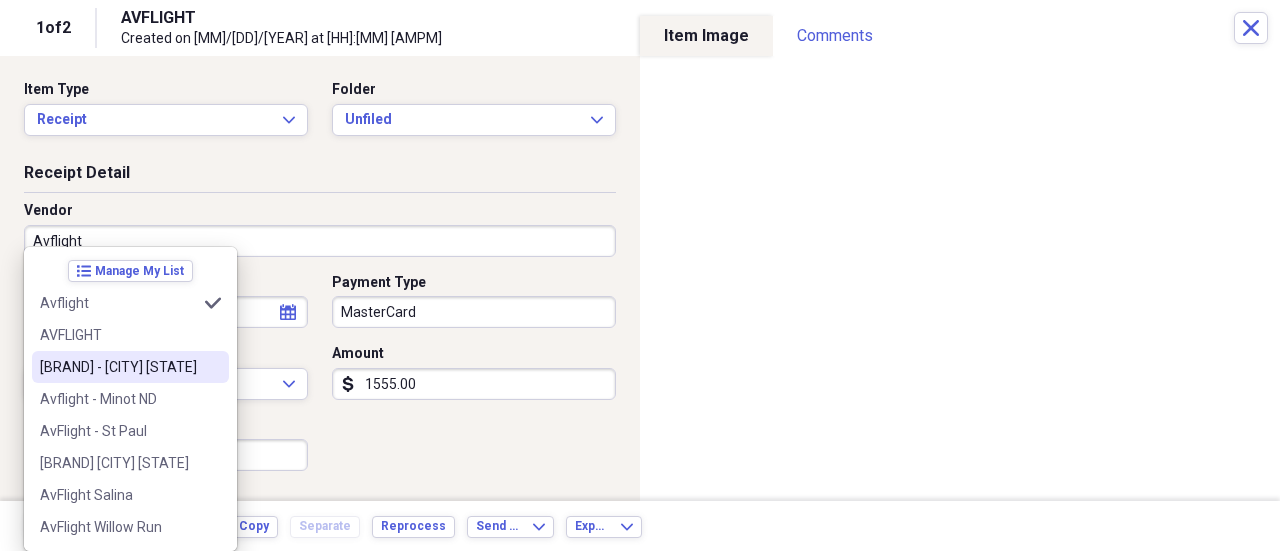 click on "[COMPANY] - [CITY]/[LOCATION]" at bounding box center (118, 367) 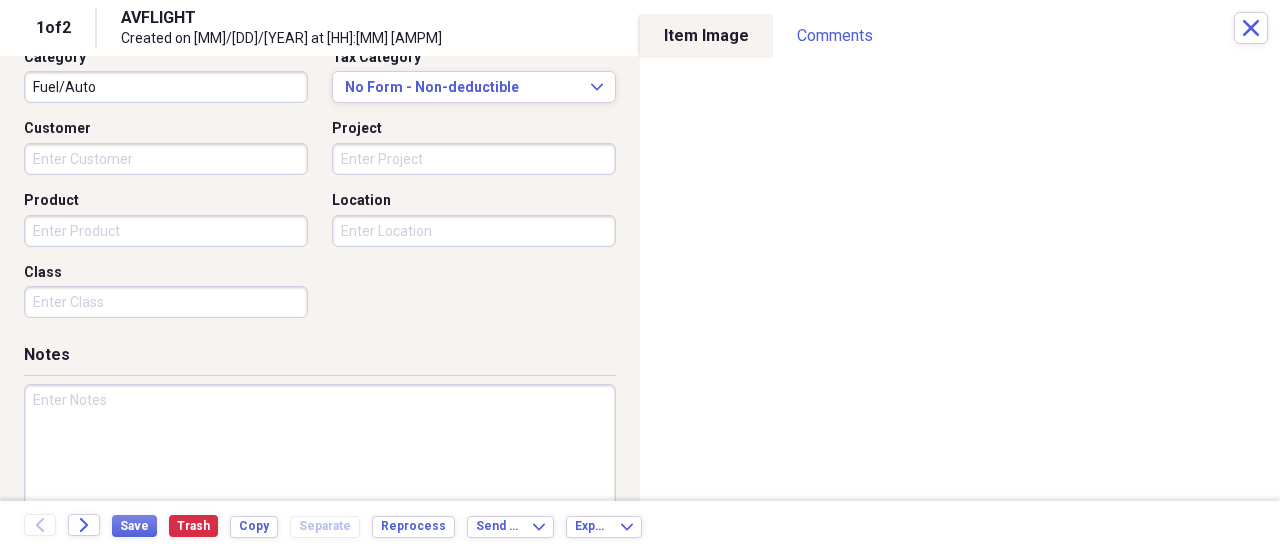 scroll, scrollTop: 538, scrollLeft: 0, axis: vertical 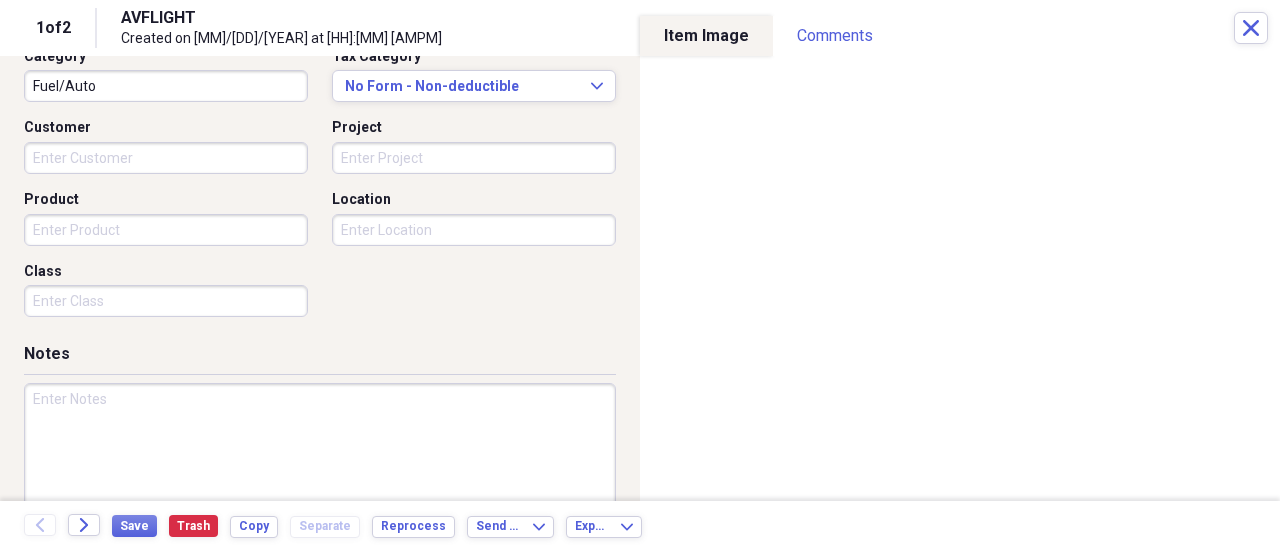 click at bounding box center [320, 448] 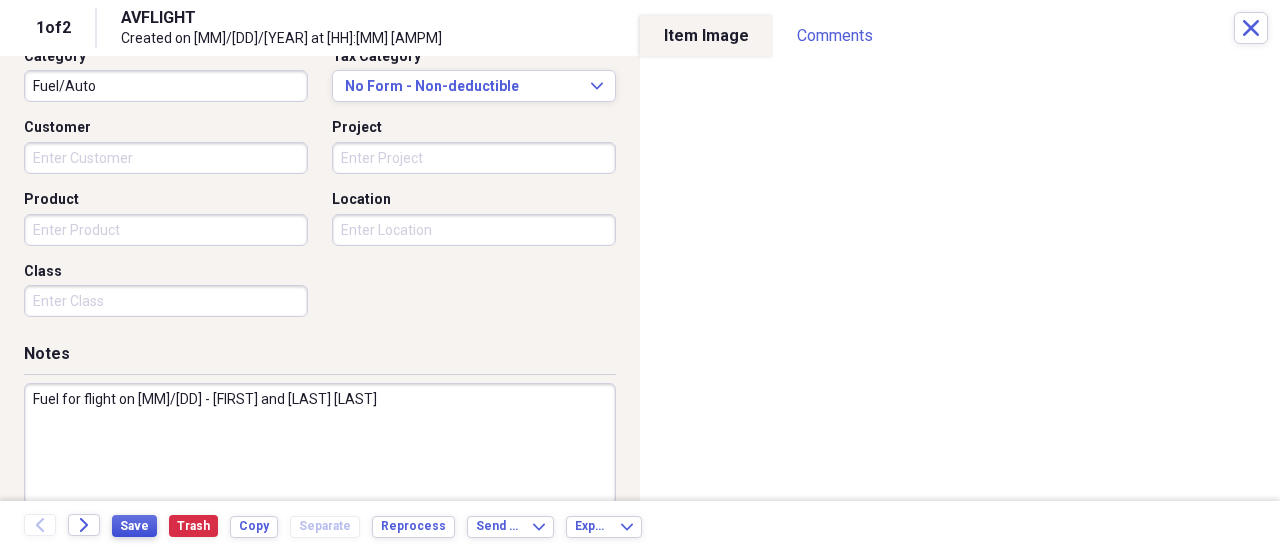 type on "Fuel for flight on 8/5 - Jim and Kathy Stout" 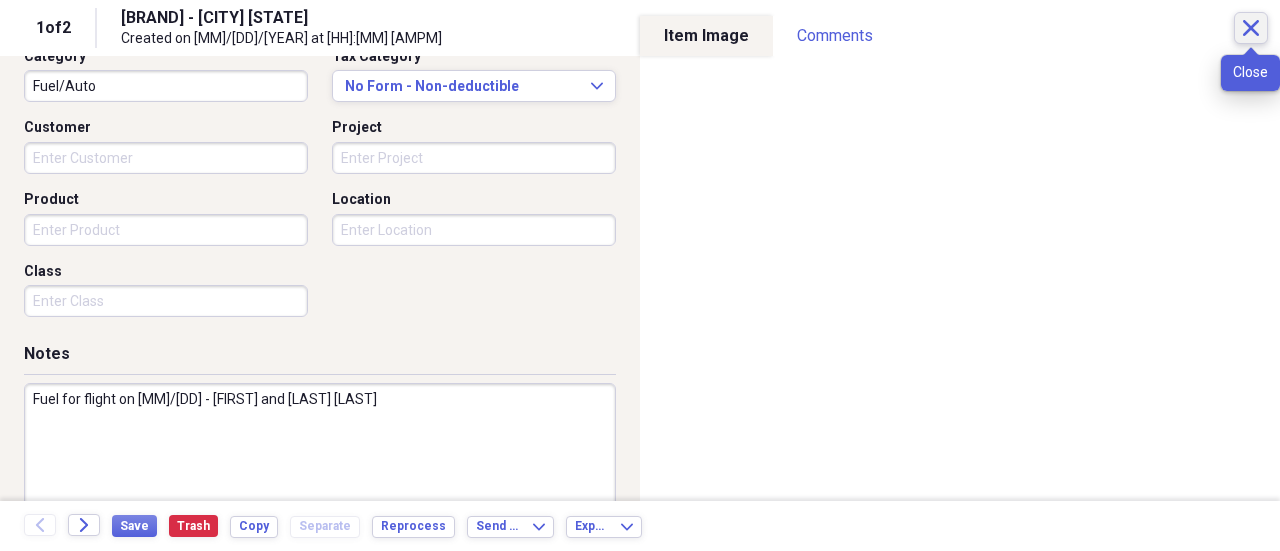click 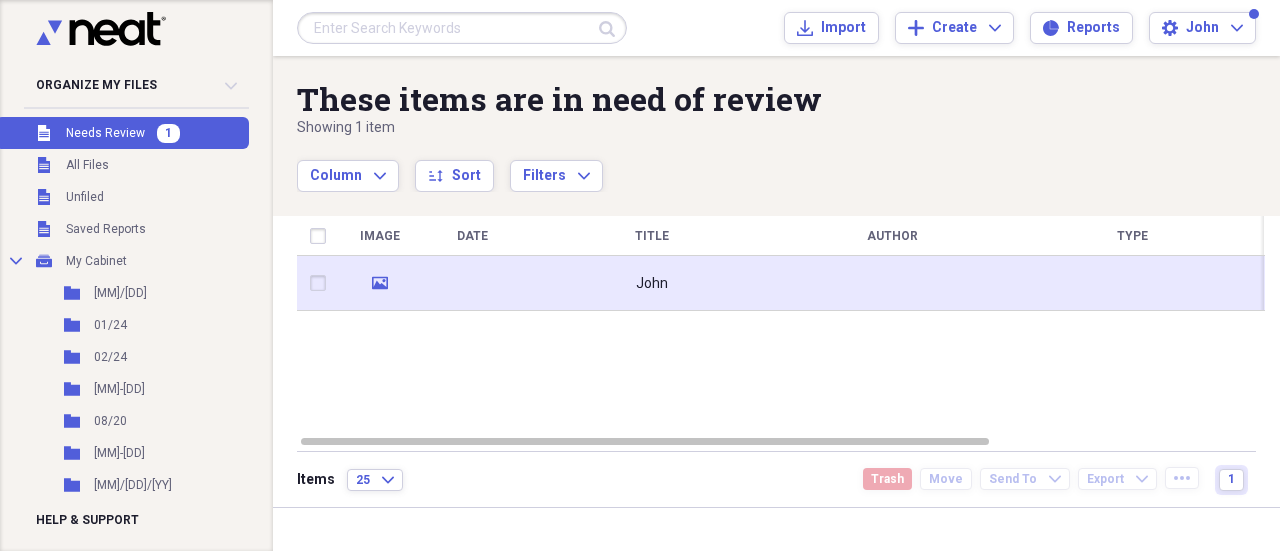 click at bounding box center (892, 283) 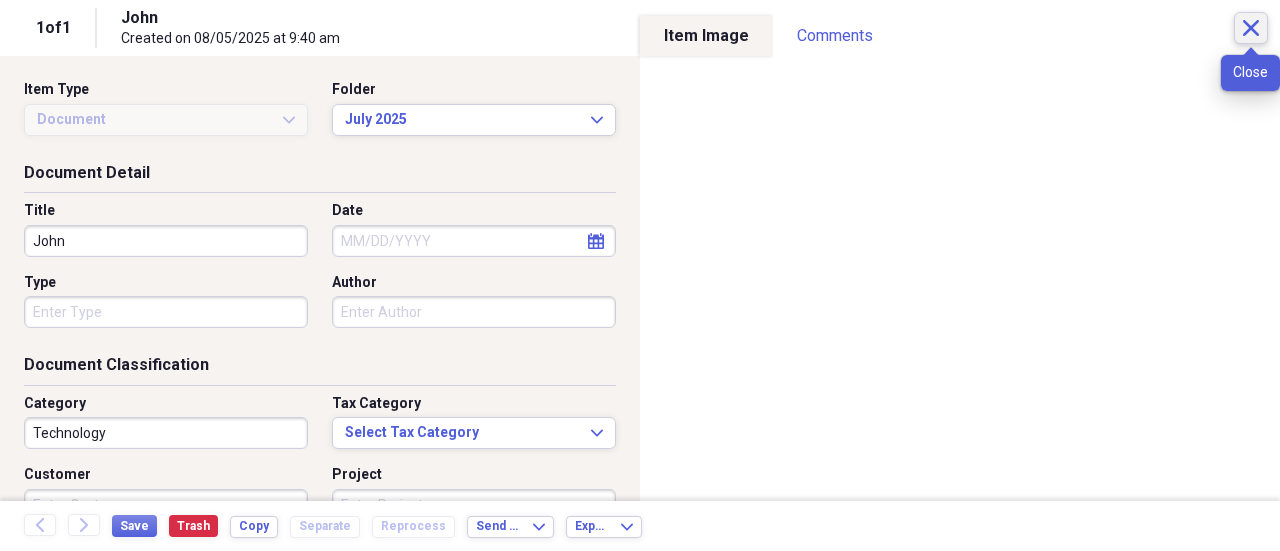 click on "Close" at bounding box center [1251, 28] 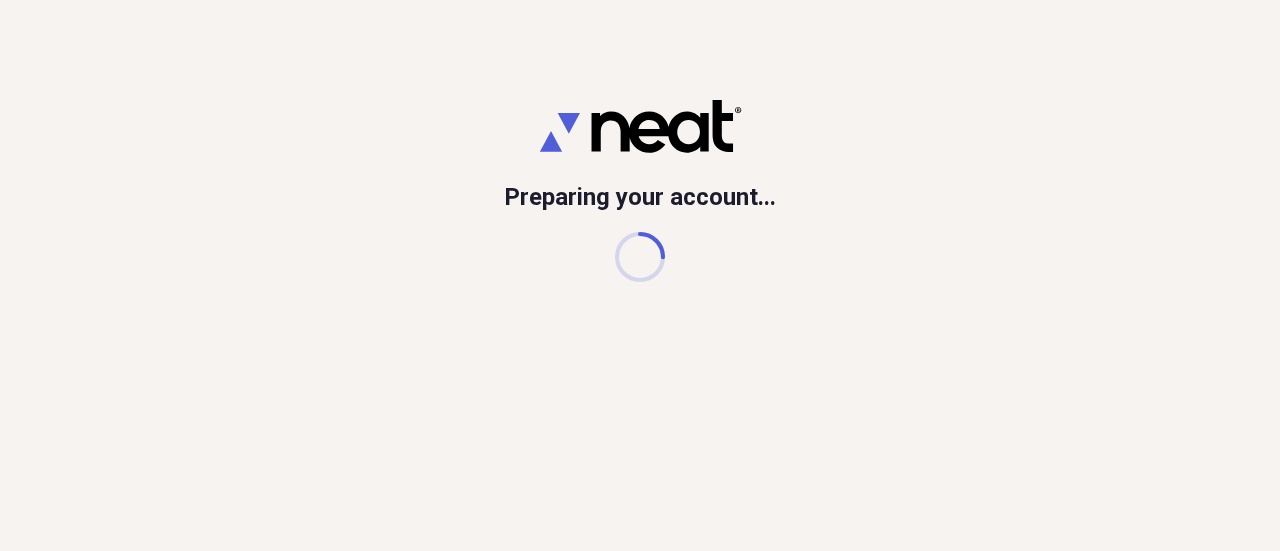 scroll, scrollTop: 0, scrollLeft: 0, axis: both 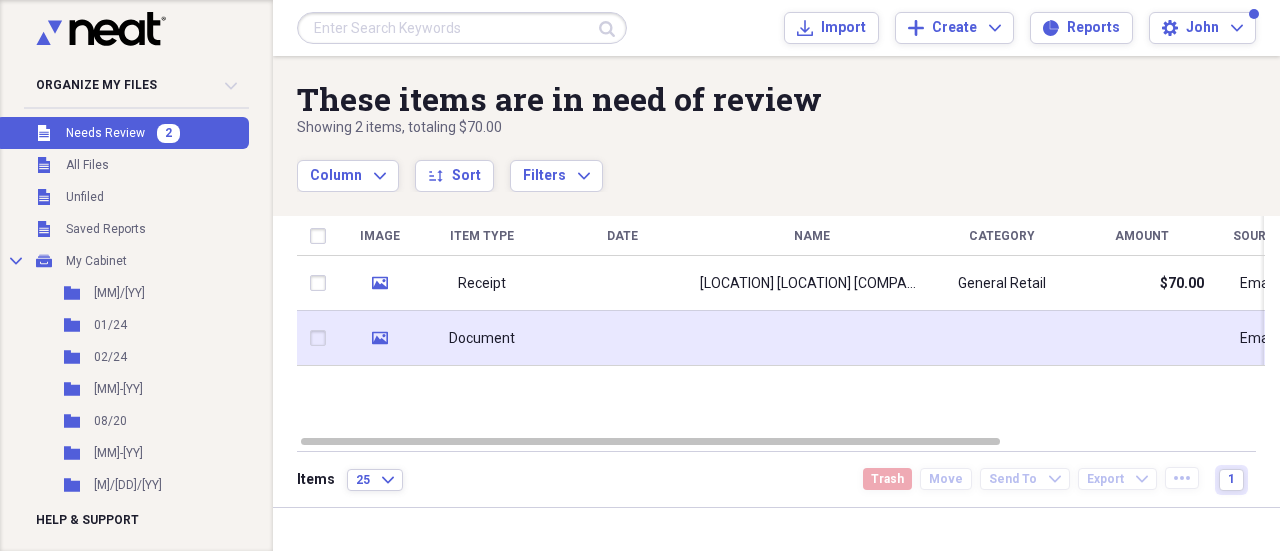 click on "Document" at bounding box center (482, 338) 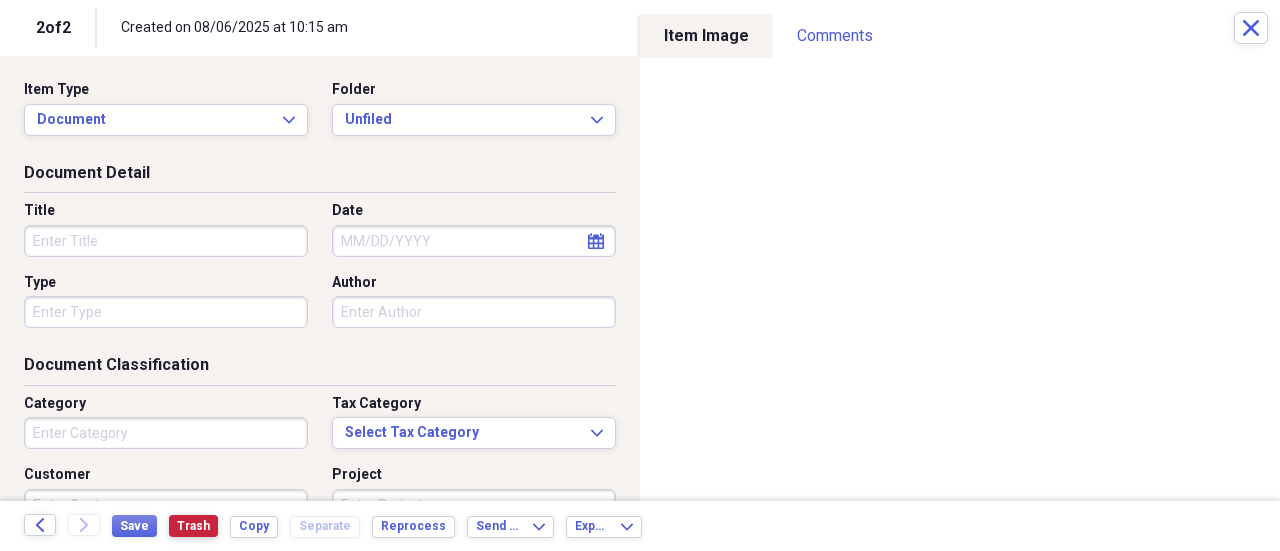 click on "Trash" at bounding box center (193, 526) 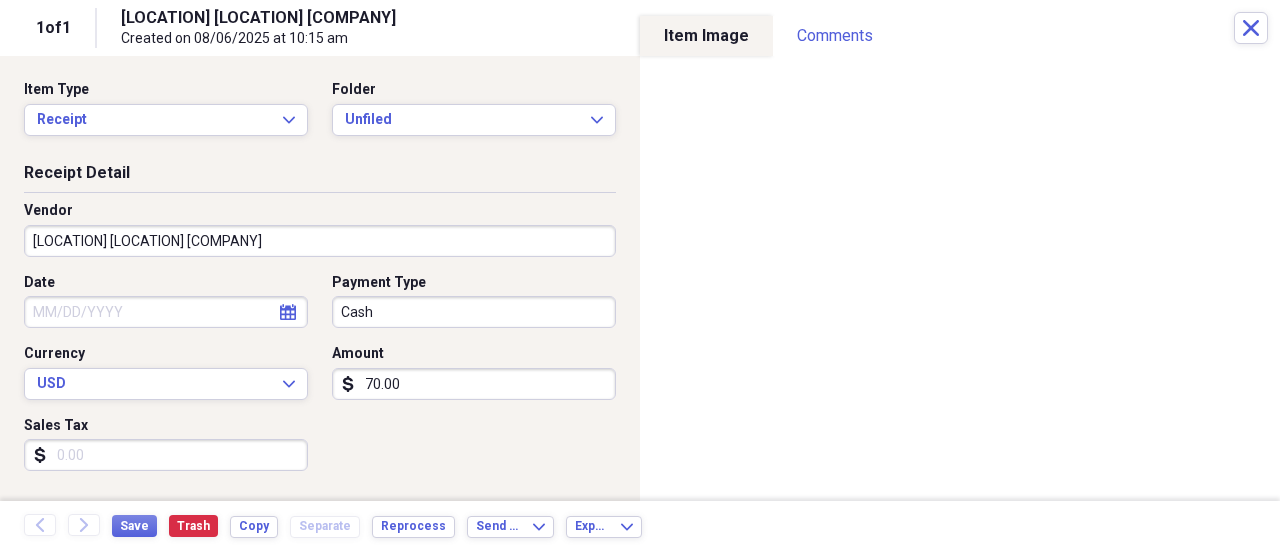 click on "[LOCATION] [LOCATION] [COMPANY]" at bounding box center (320, 241) 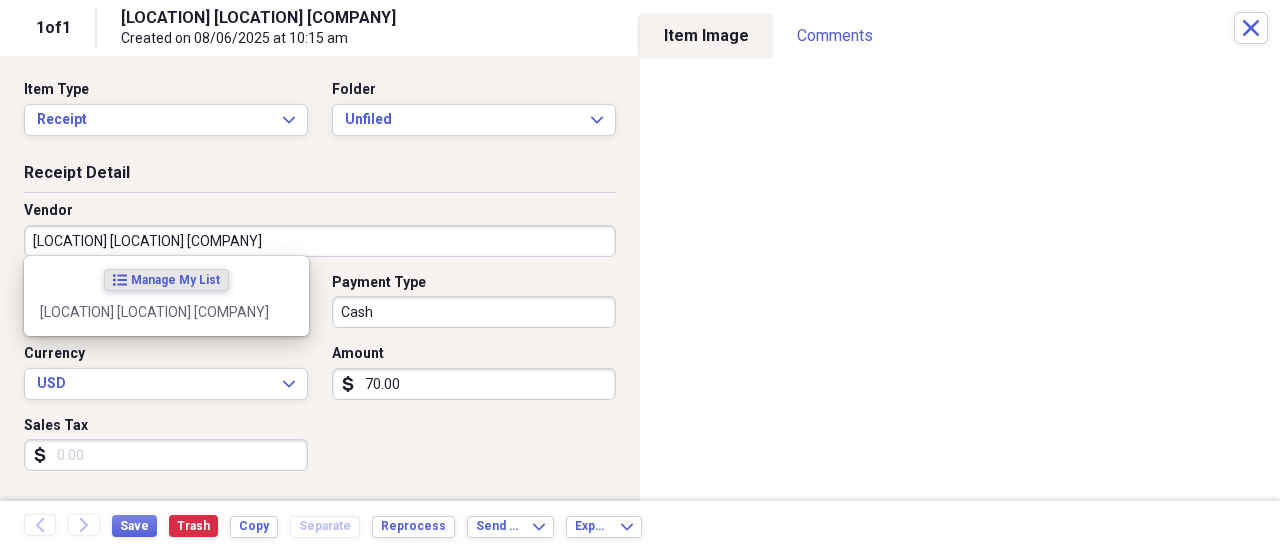 type on "[LOCATION] [LOCATION] [COMPANY]" 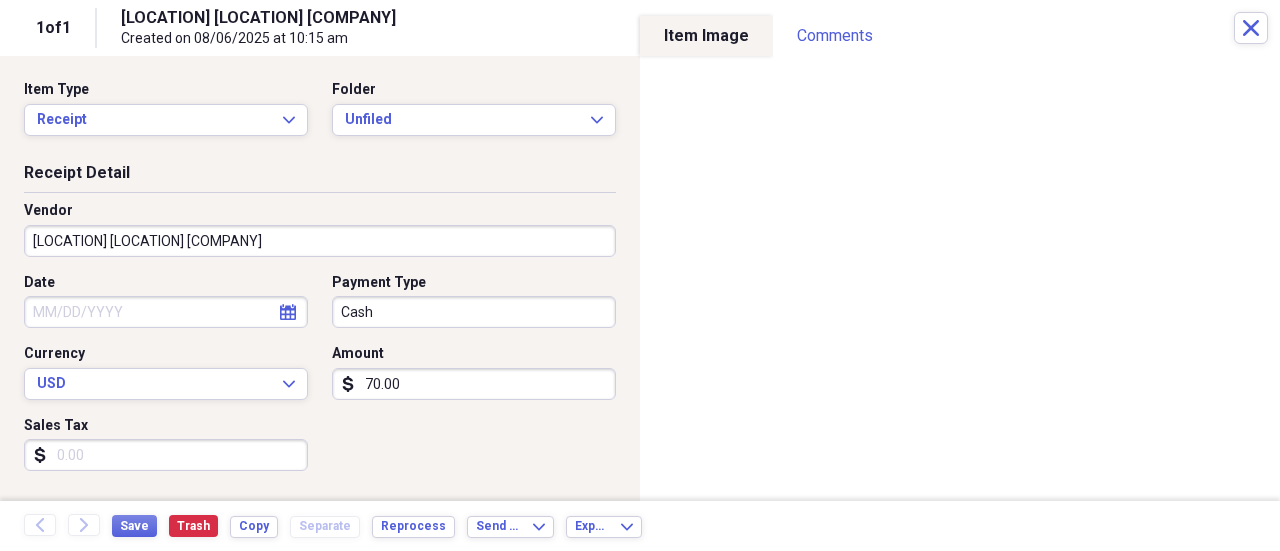 click on "Organize My Files Collapse Unfiled Needs Review Unfiled All Files Unfiled Unfiled Unfiled Saved Reports Collapse My Cabinet My Cabinet Add Folder Folder 01/20 Add Folder Folder 01/24 Add Folder Folder 02/24 Add Folder Folder 03-22 Add Folder Folder 08/20 Add Folder Folder 09-20 Add Folder Folder 1/3/20 Add Folder Folder 10/19 Add Folder Folder 11/30/20 Add Folder Folder 11/5/20 Add Folder Folder 12/23 Add Folder Folder 12/6/19 Add Folder Folder 2-24-21 Add Folder Folder 3/4/20 Add Folder Folder 4/3/20 Add Folder Folder 4/30/21 Add Folder Folder 4/5/21 Add Folder Folder 5/28/20 Add Folder Folder 7/2/21 Add Folder Folder 7/7/20 Add Folder Folder 8/2/19 Add Folder Folder 8/28/19 Add Folder Folder 8/6/20 Add Folder Folder 9/27/19 Add Folder Folder April 2022 Add Folder Folder April 2023 Add Folder Folder April 2024 Add Folder Folder April 2025 Add Folder Folder August 2020 Add Folder Folder August 2021 Add Folder Folder August 2022 Add Folder Folder August 2023 Add Folder Folder august 2024 Add Folder Folder Add" at bounding box center (640, 275) 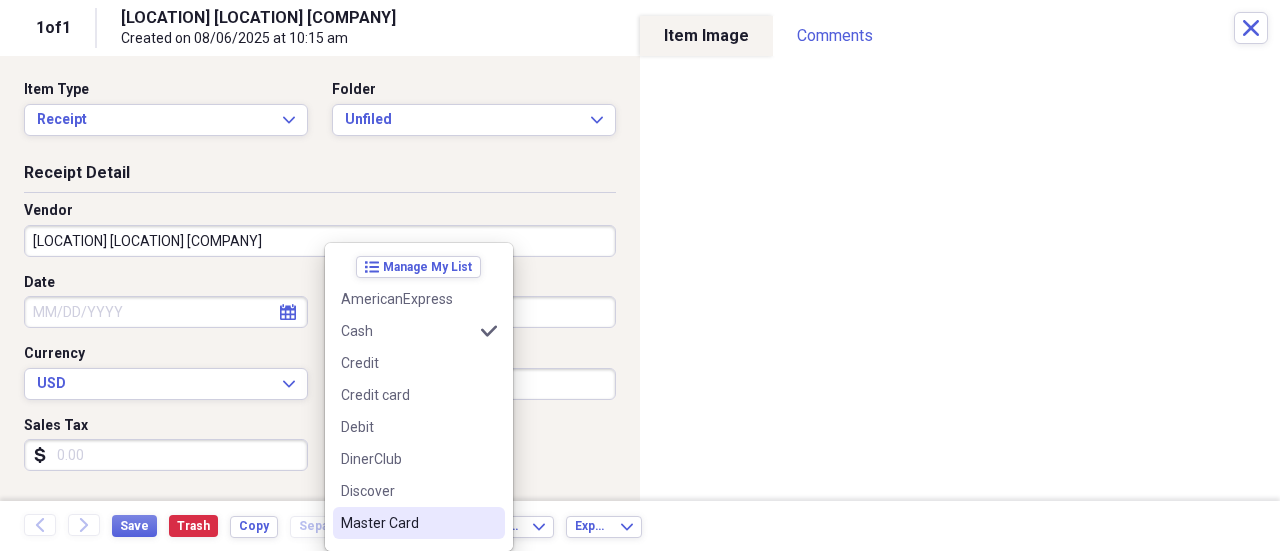 click on "Master Card" at bounding box center [407, 523] 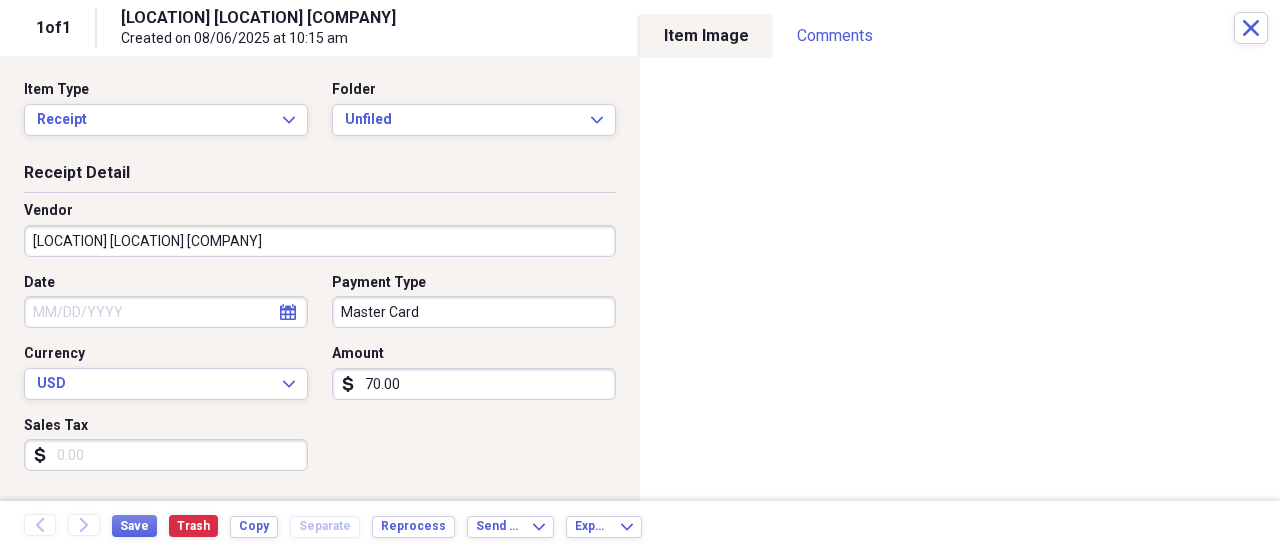 click on "Date calendar Calendar Payment Type Master Card Currency USD Expand Amount dollar-sign 70.00 Sales Tax dollar-sign" at bounding box center (320, 380) 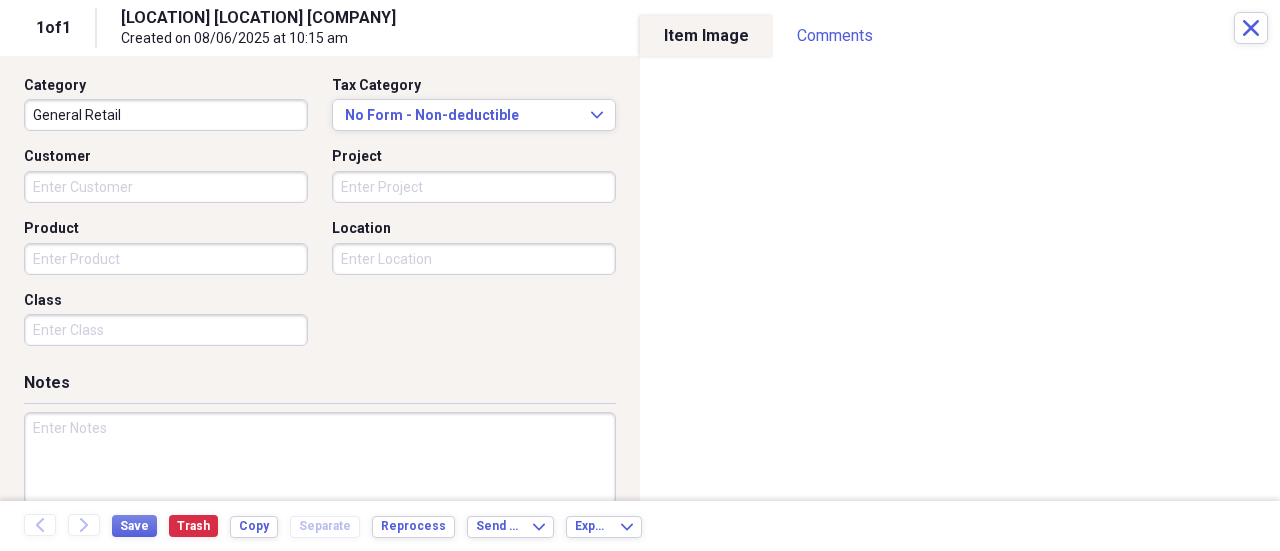 scroll, scrollTop: 573, scrollLeft: 0, axis: vertical 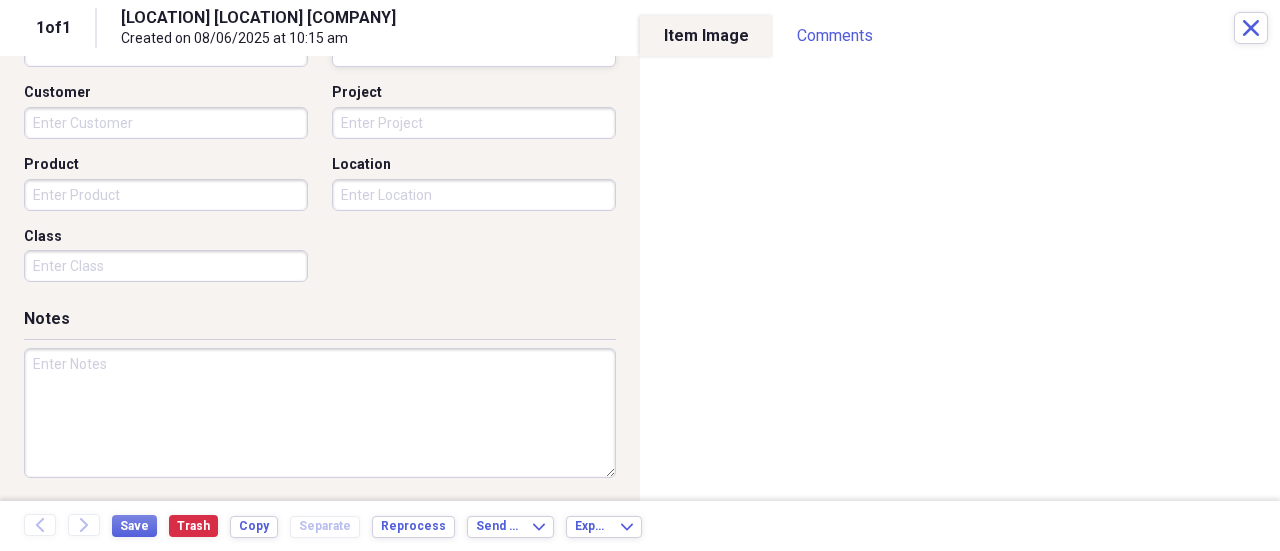 click at bounding box center [320, 413] 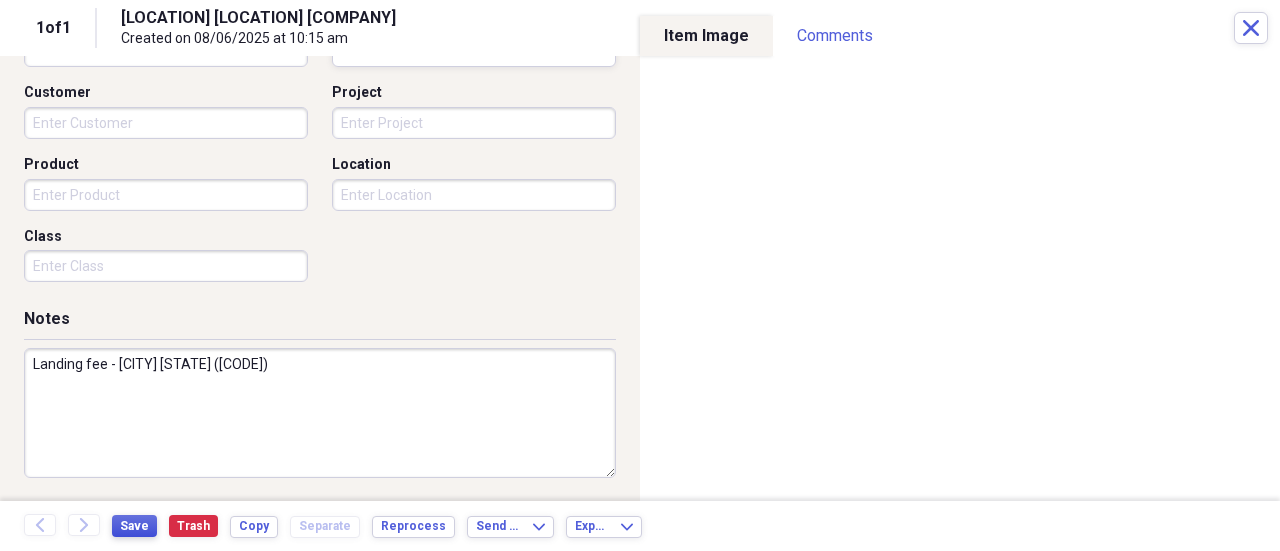 type on "Landing fee - [CITY] [STATE] ([CODE])" 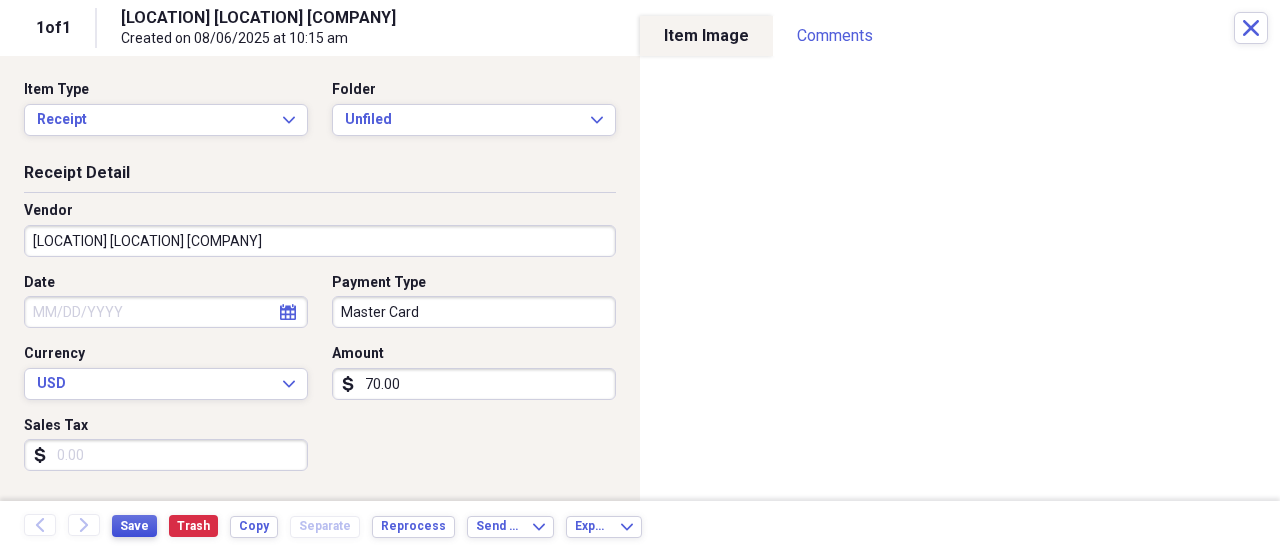 scroll, scrollTop: 0, scrollLeft: 0, axis: both 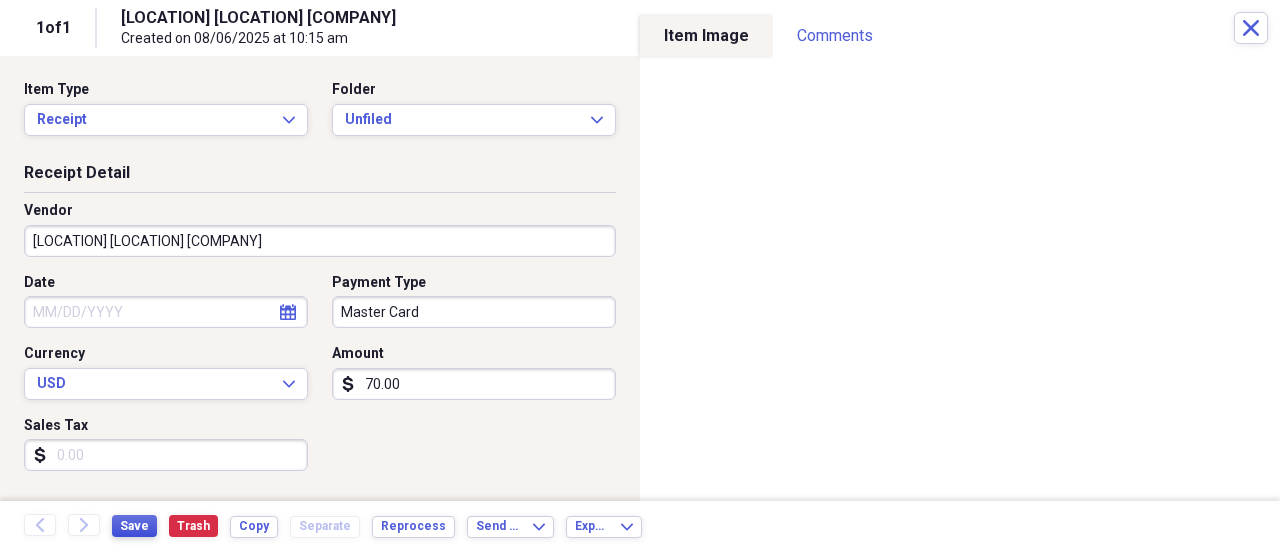 click on "Save" at bounding box center (134, 526) 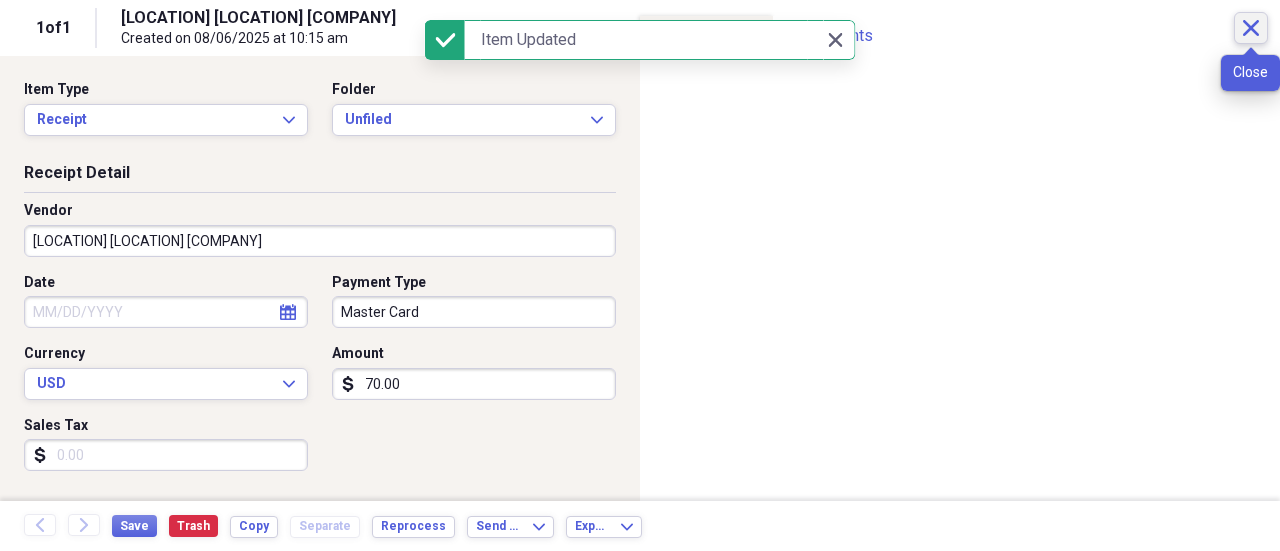 click on "Close" at bounding box center [1251, 28] 